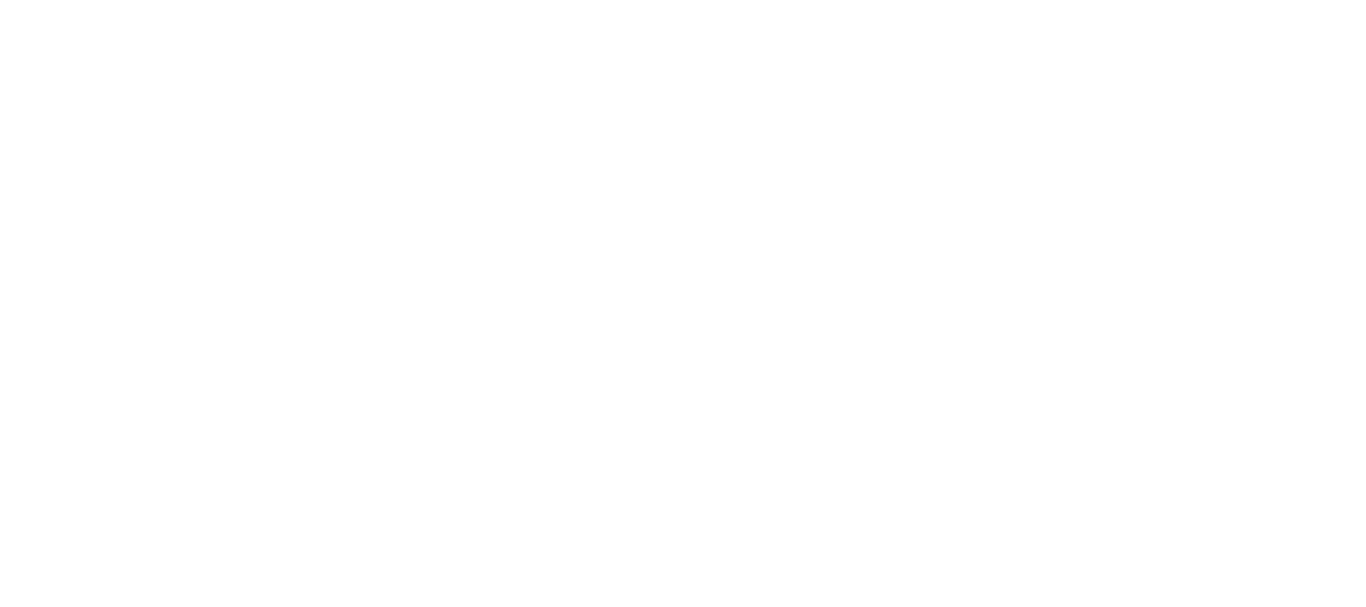 scroll, scrollTop: 0, scrollLeft: 0, axis: both 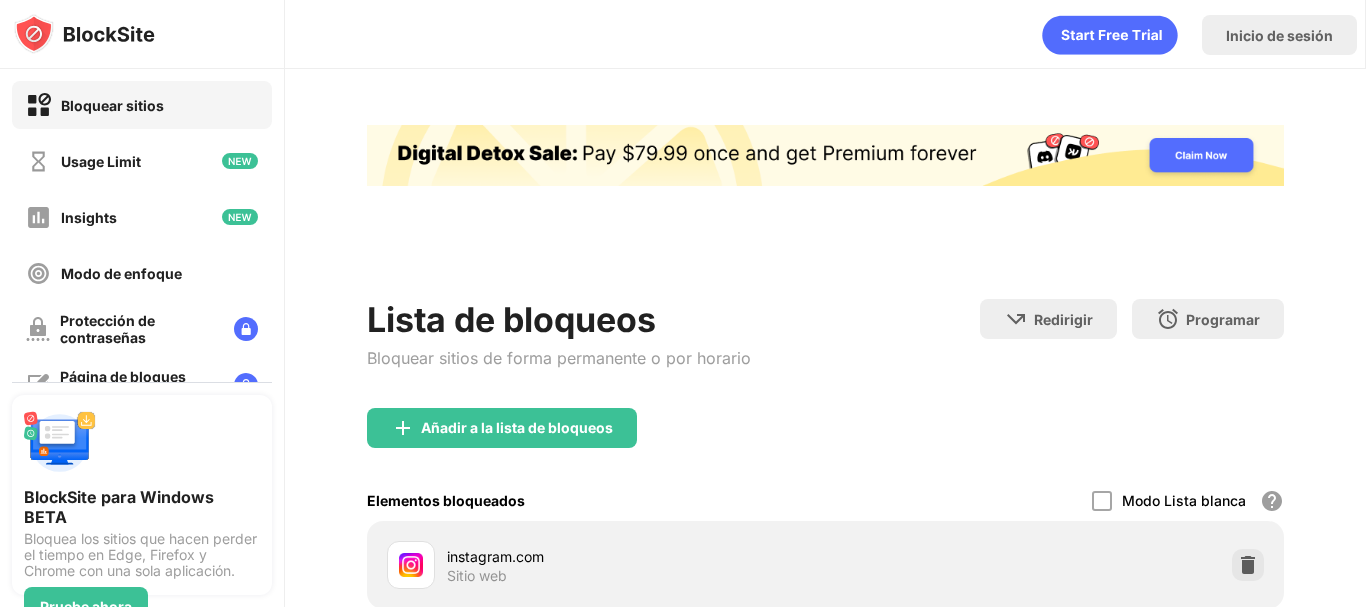 click at bounding box center (1248, 565) 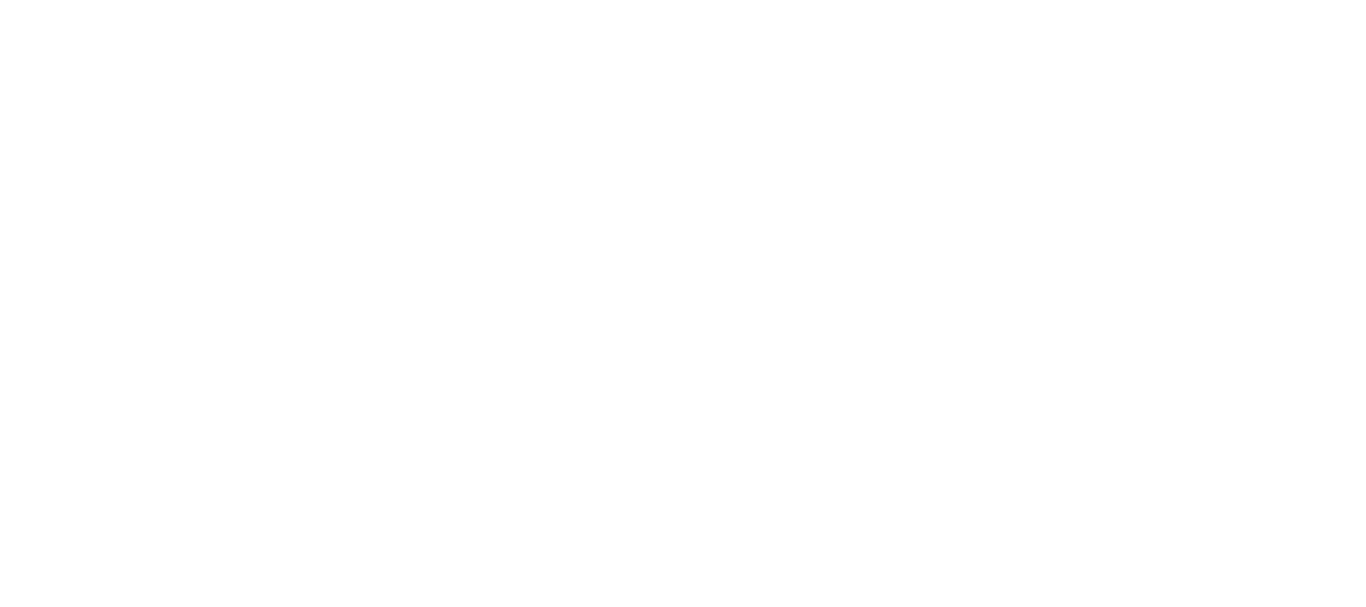 scroll, scrollTop: 0, scrollLeft: 0, axis: both 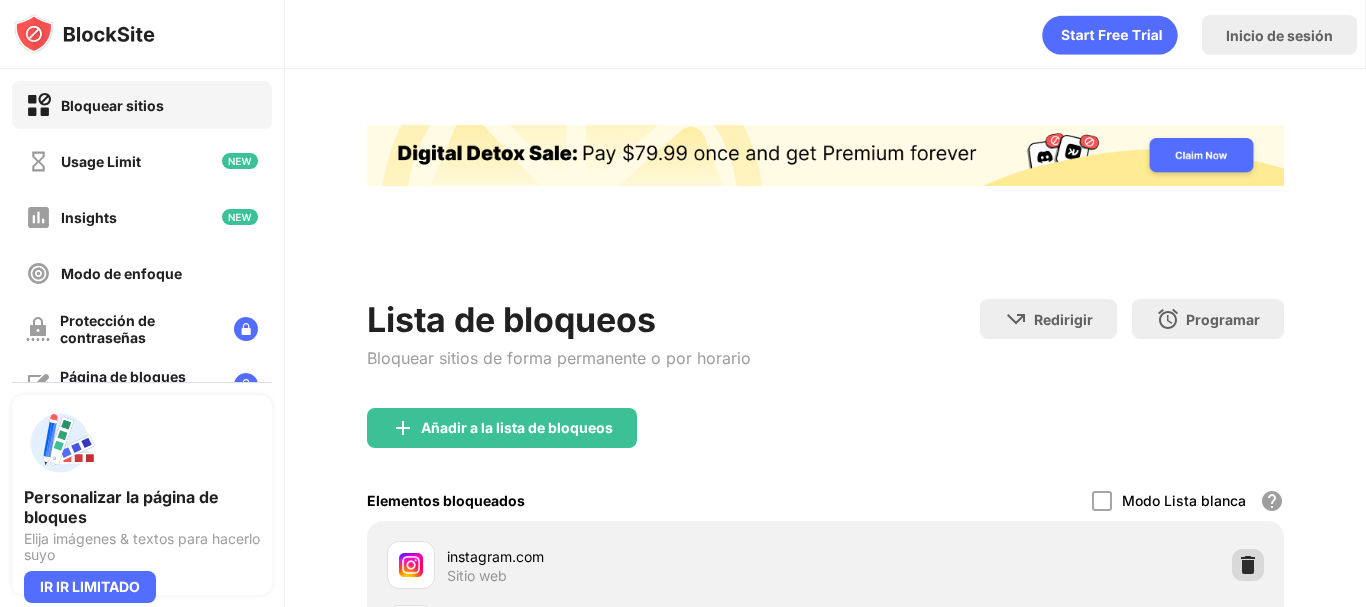 click at bounding box center (1248, 565) 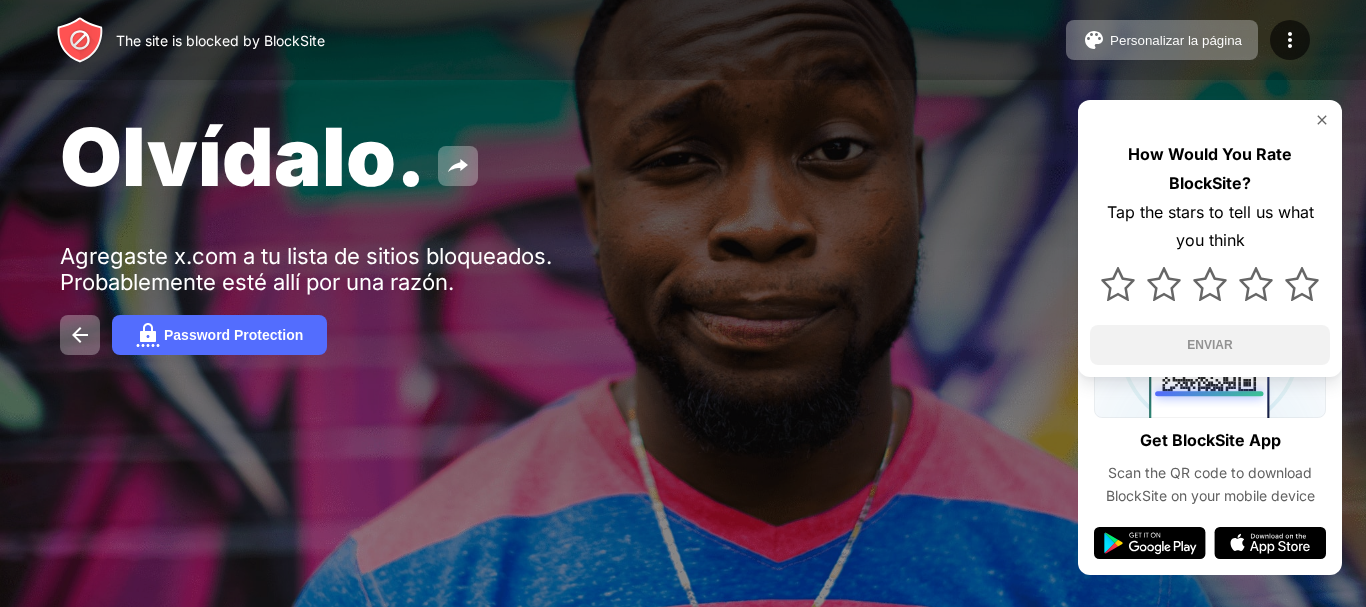 scroll, scrollTop: 0, scrollLeft: 0, axis: both 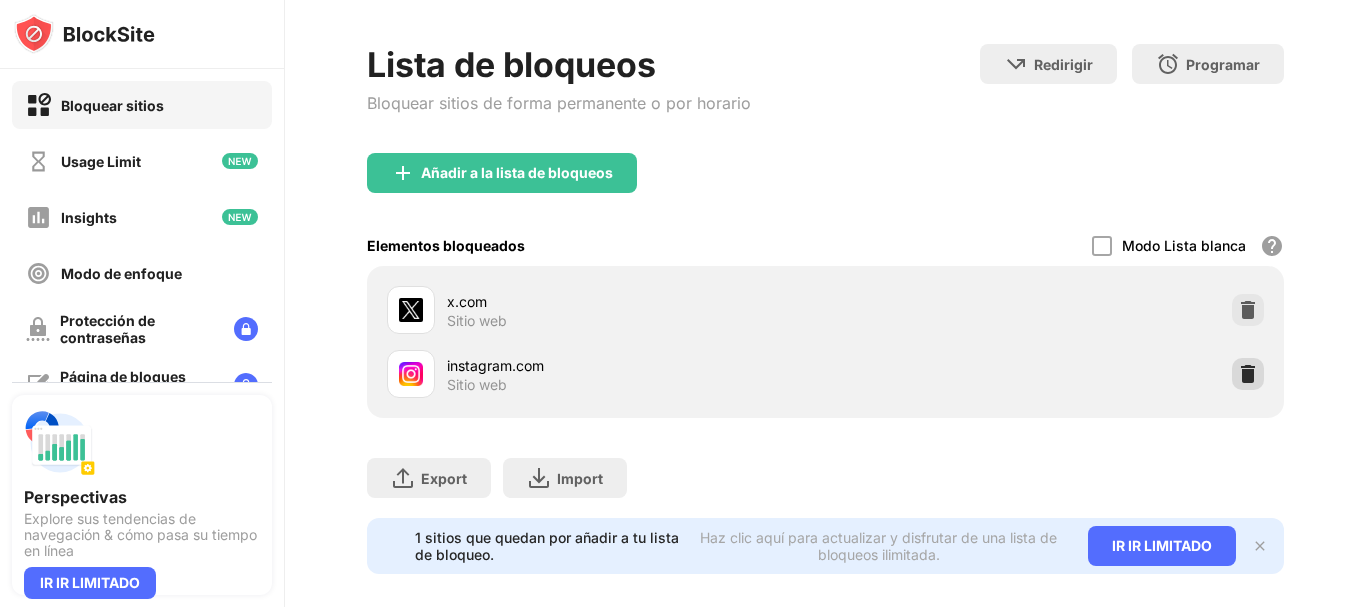 click at bounding box center [1248, 374] 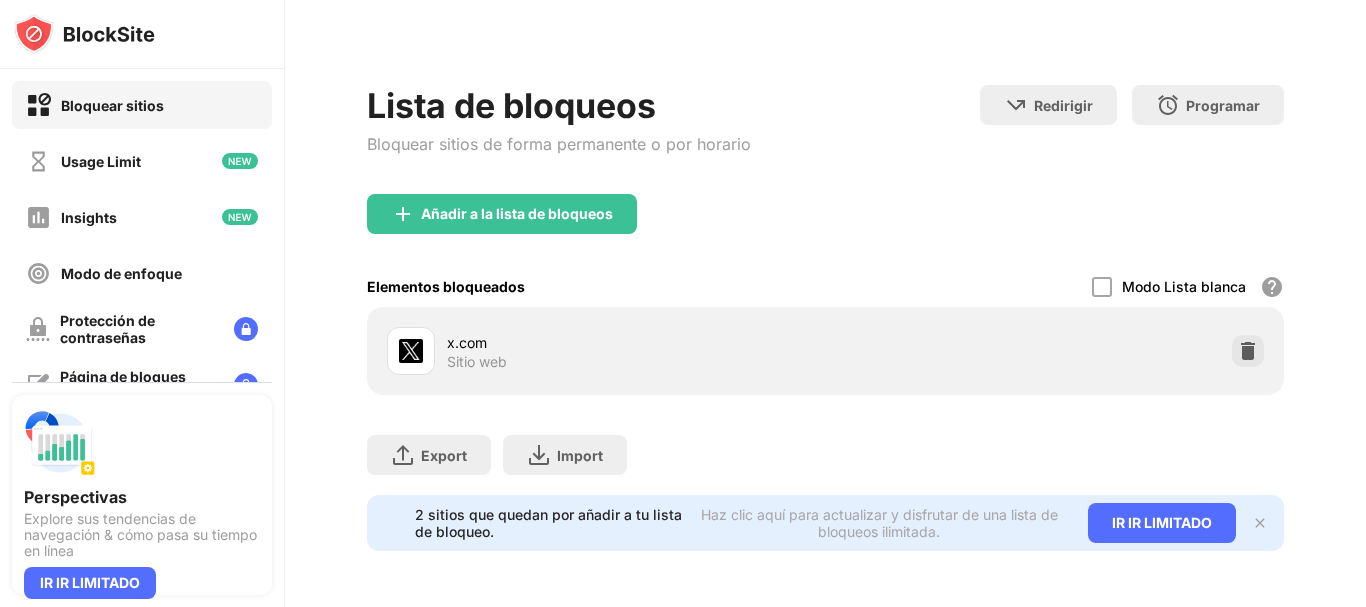 scroll, scrollTop: 229, scrollLeft: 0, axis: vertical 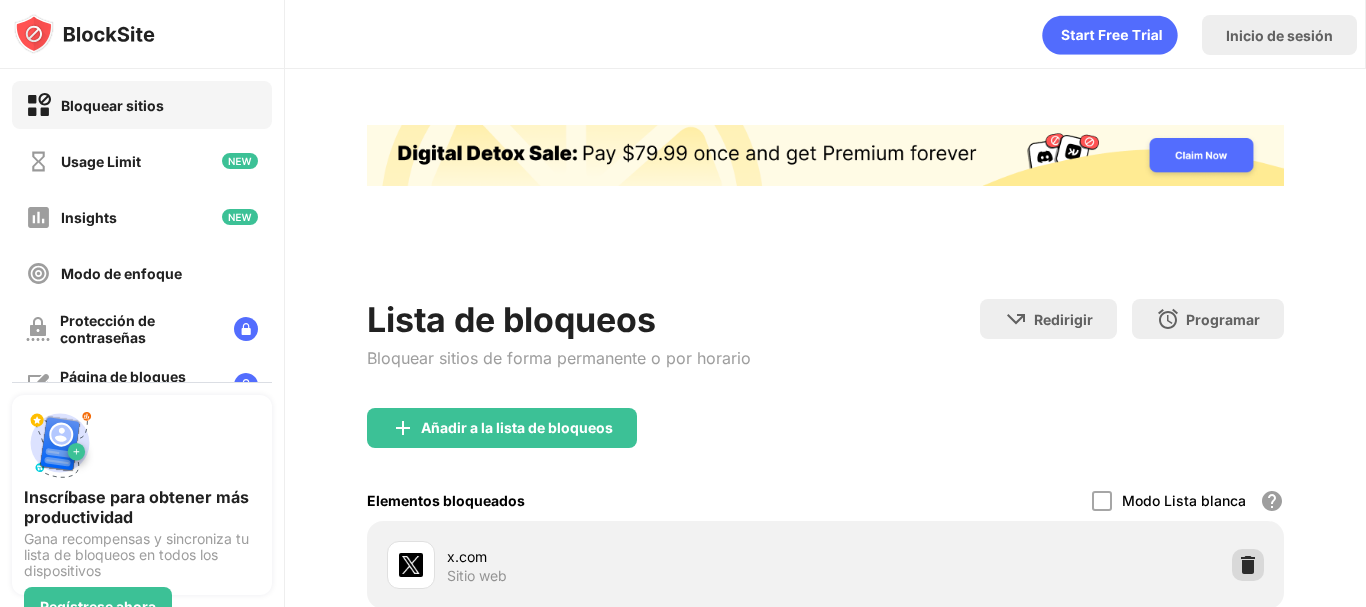 click at bounding box center (1248, 565) 